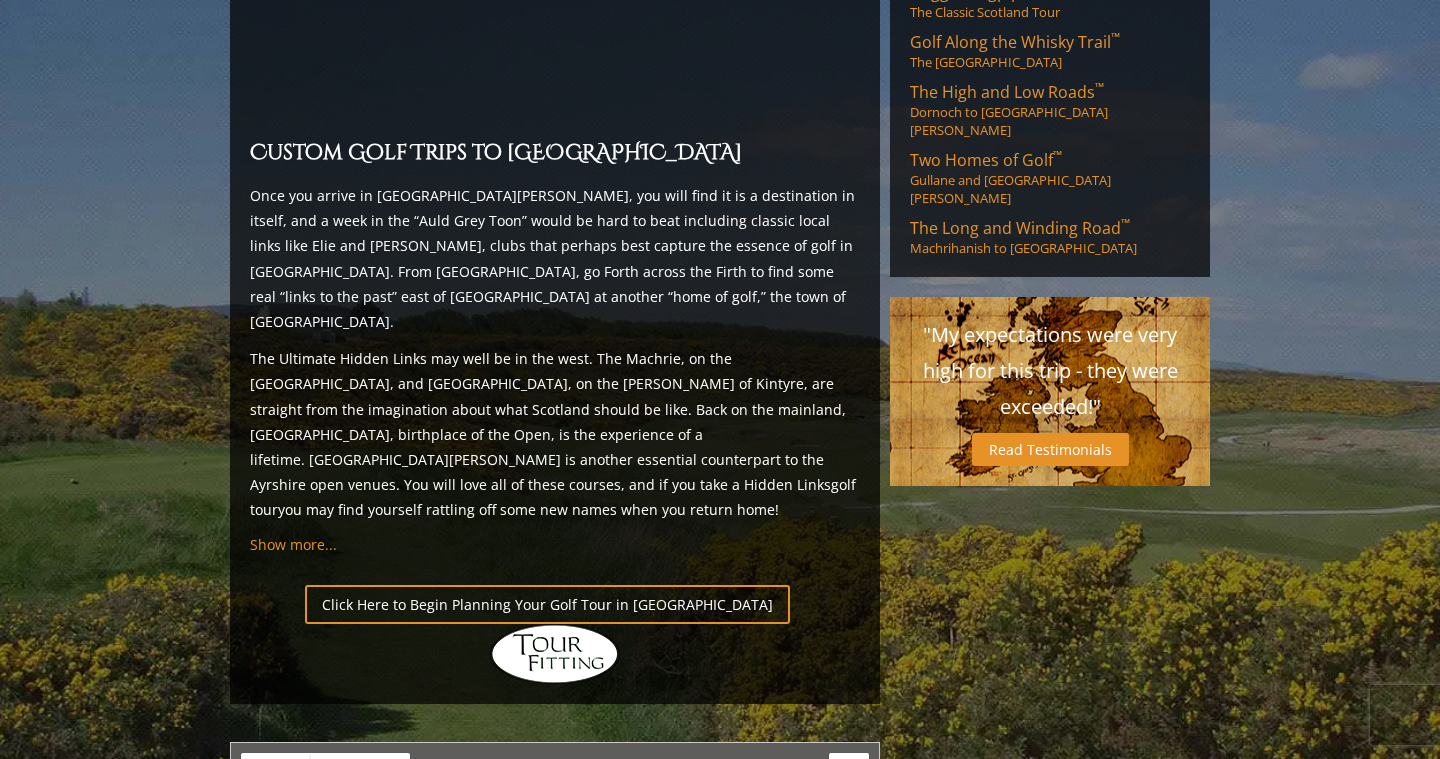 scroll, scrollTop: 1778, scrollLeft: 0, axis: vertical 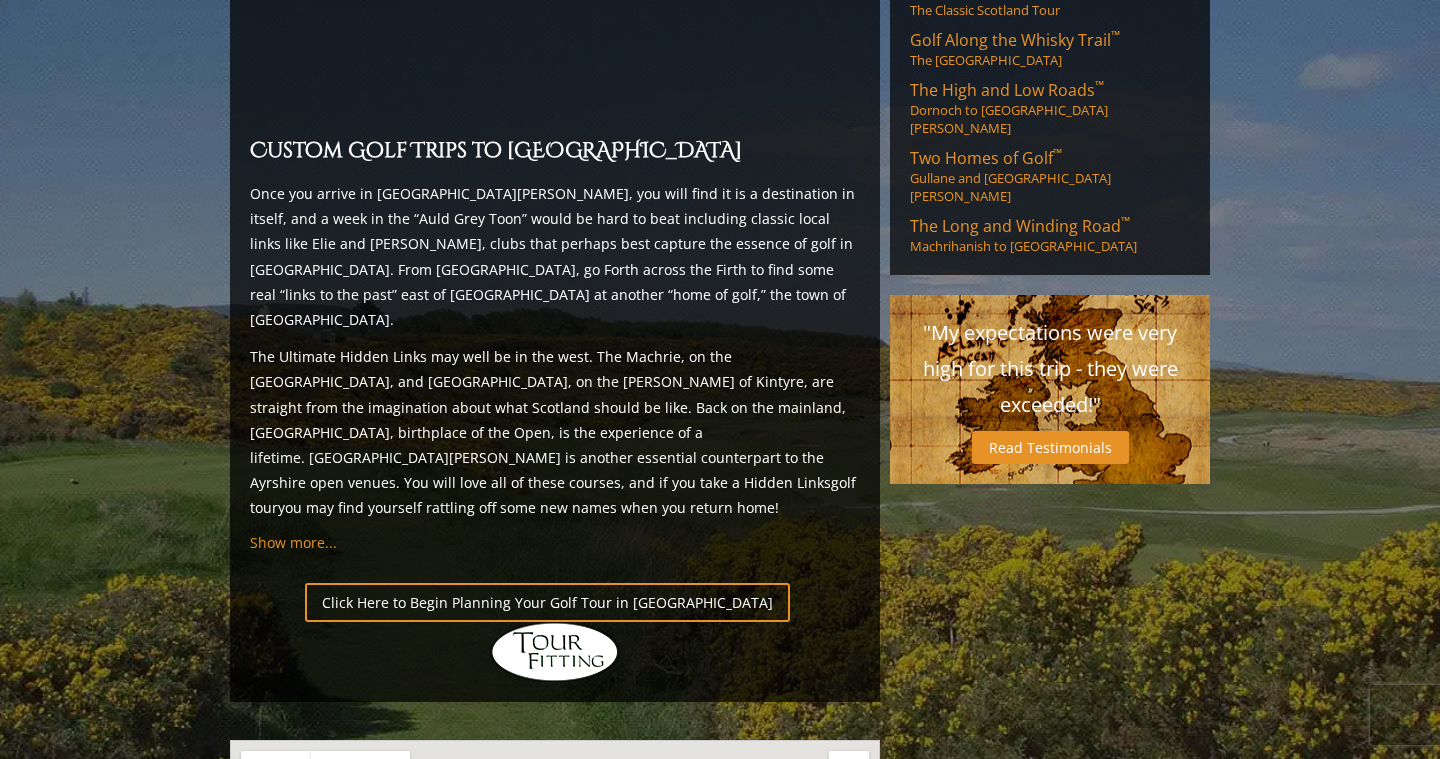 click at bounding box center [416, 862] 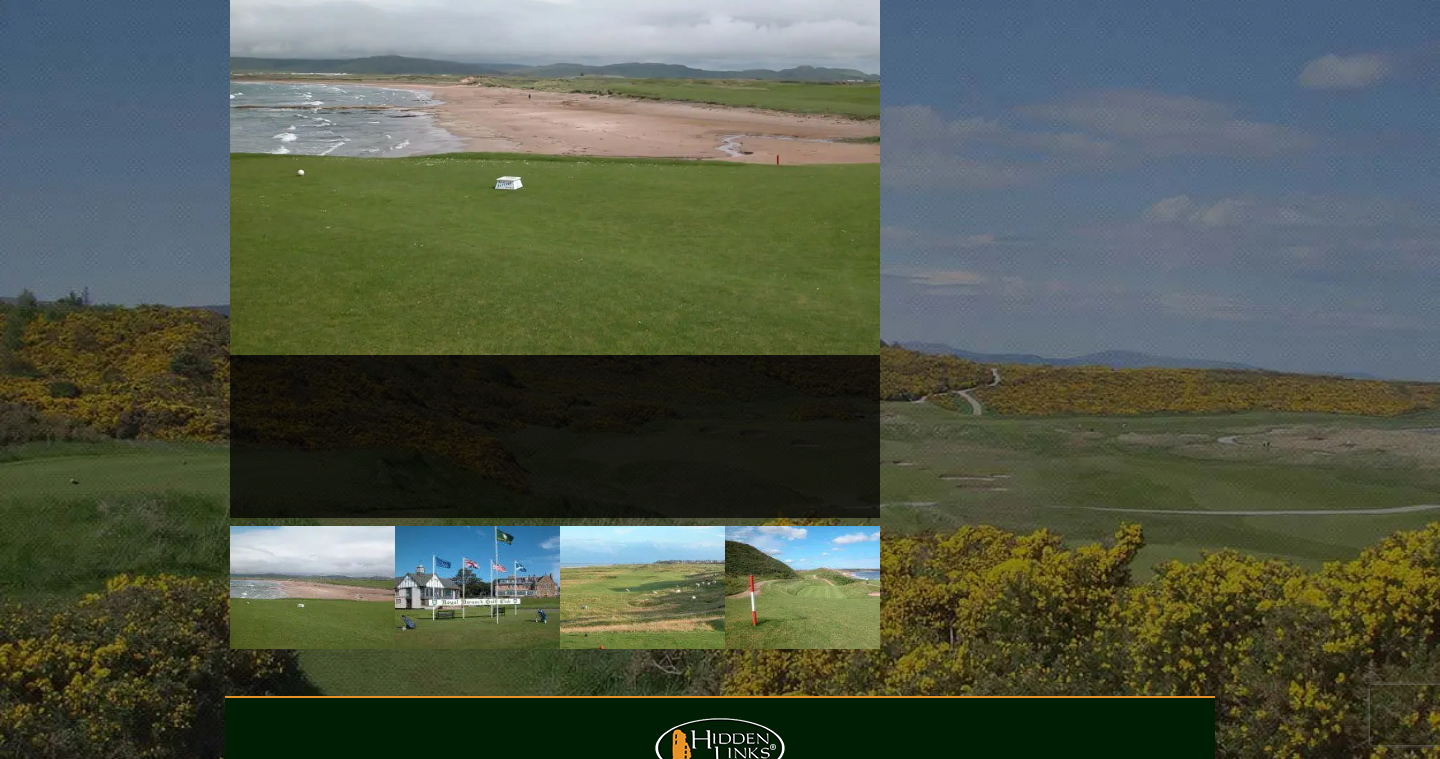 scroll, scrollTop: 3116, scrollLeft: 0, axis: vertical 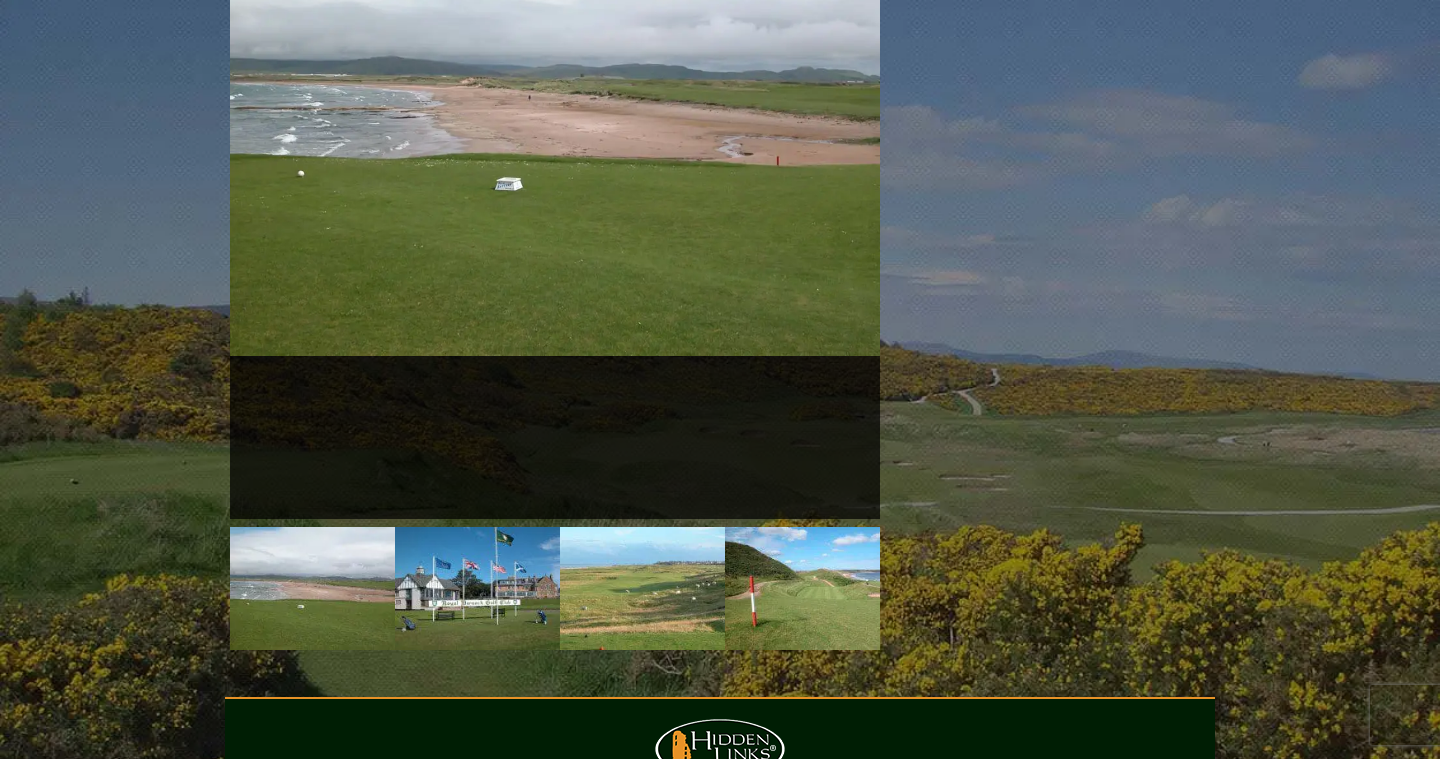 click on "[GEOGRAPHIC_DATA]" at bounding box center [507, 839] 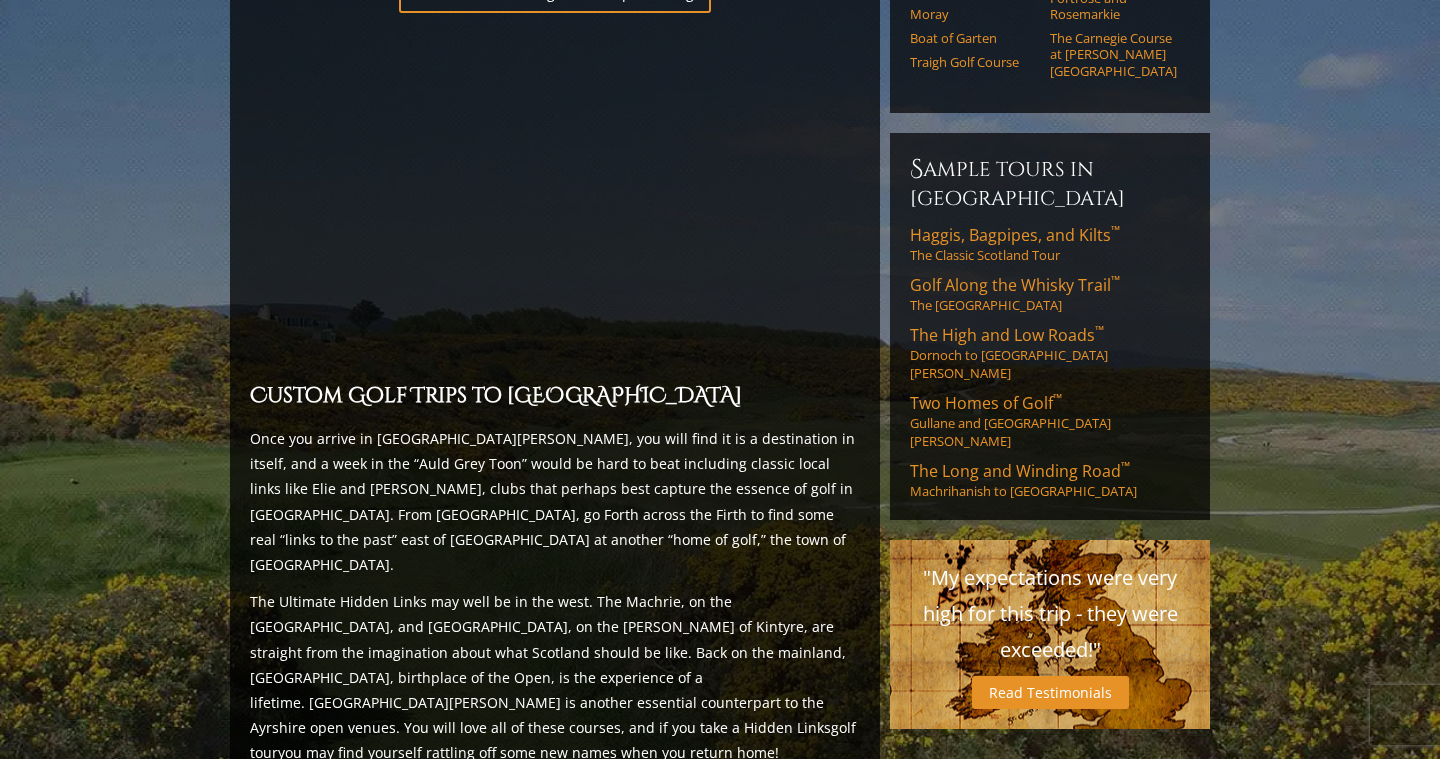scroll, scrollTop: 1539, scrollLeft: 0, axis: vertical 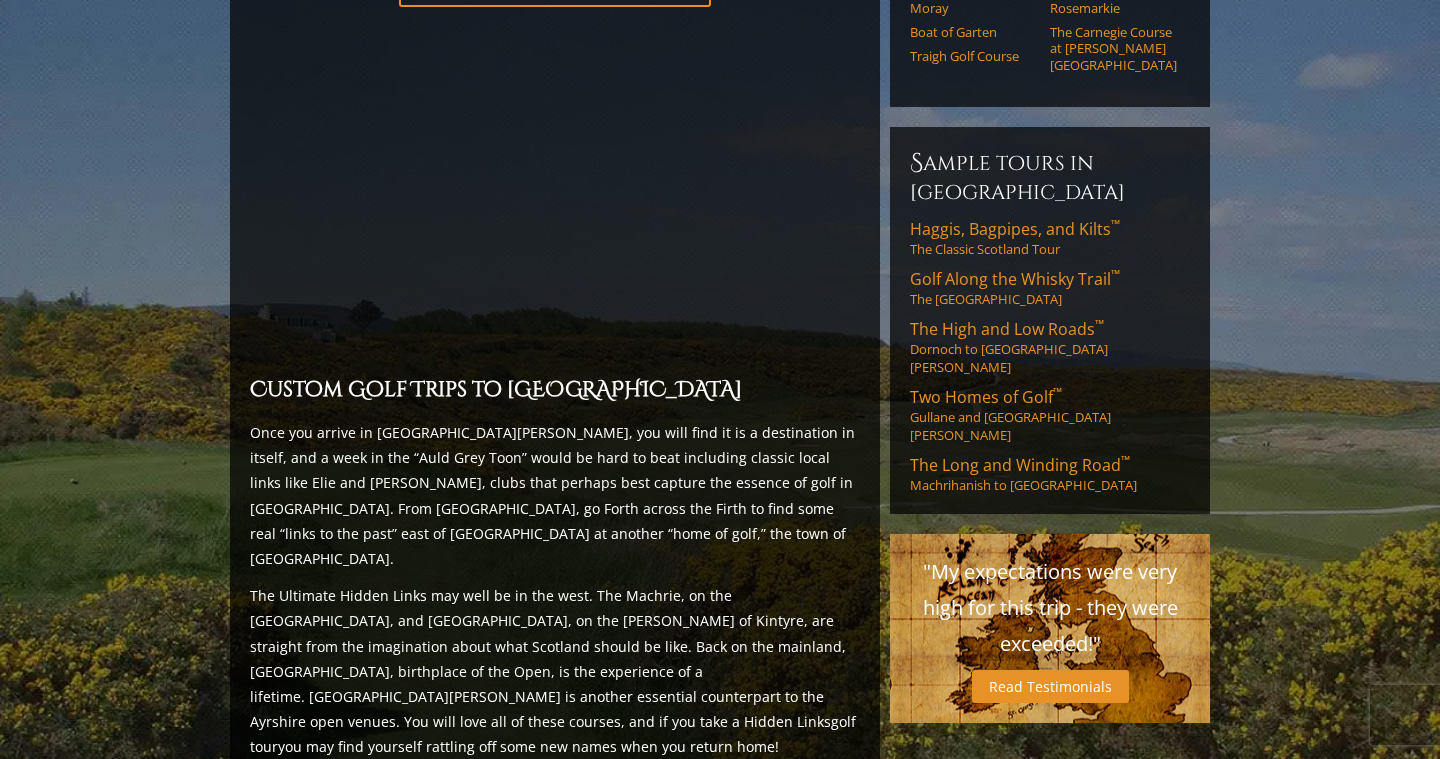 click on "Click Here to Begin Planning Your Golf Tour in [GEOGRAPHIC_DATA]" at bounding box center [547, 841] 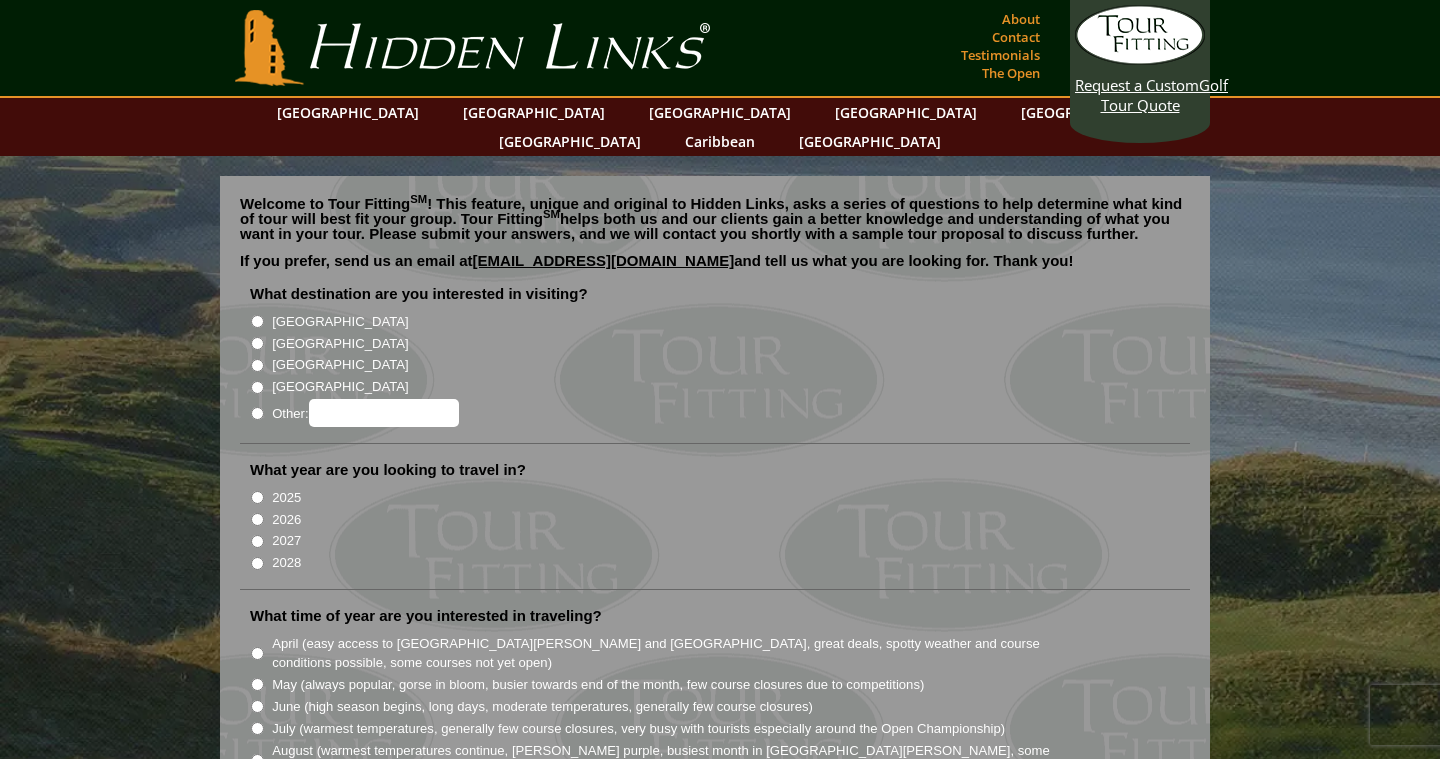 scroll, scrollTop: 0, scrollLeft: 0, axis: both 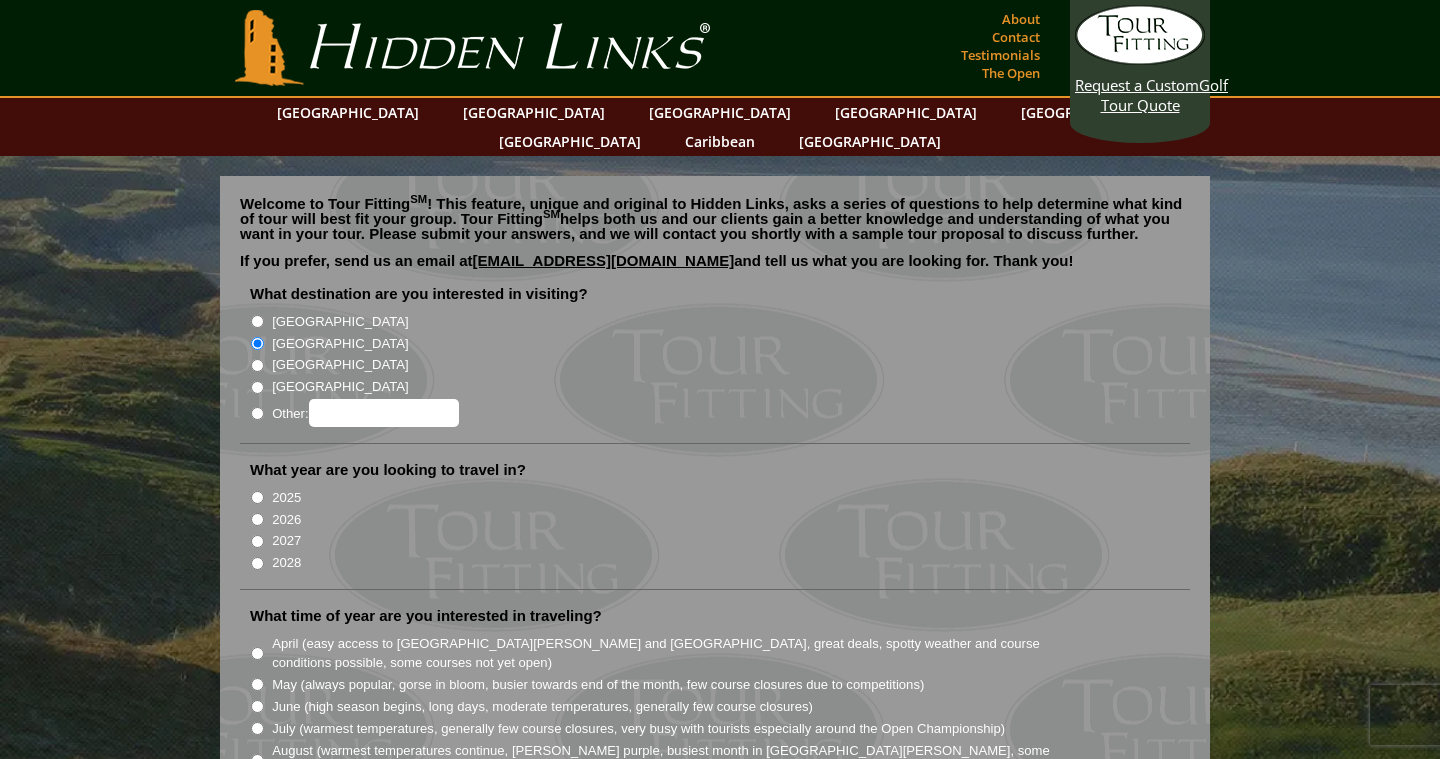 click on "2026" at bounding box center (257, 519) 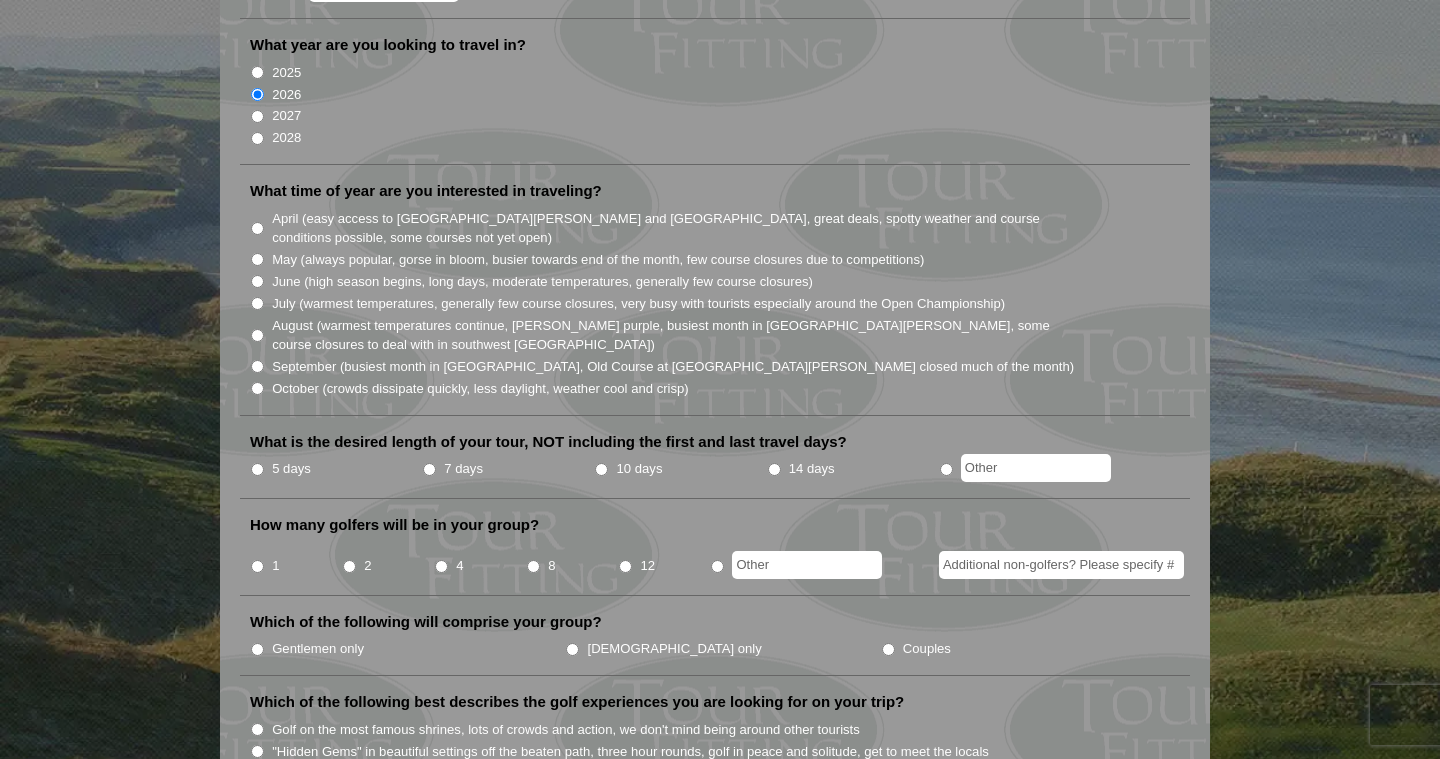 scroll, scrollTop: 426, scrollLeft: 0, axis: vertical 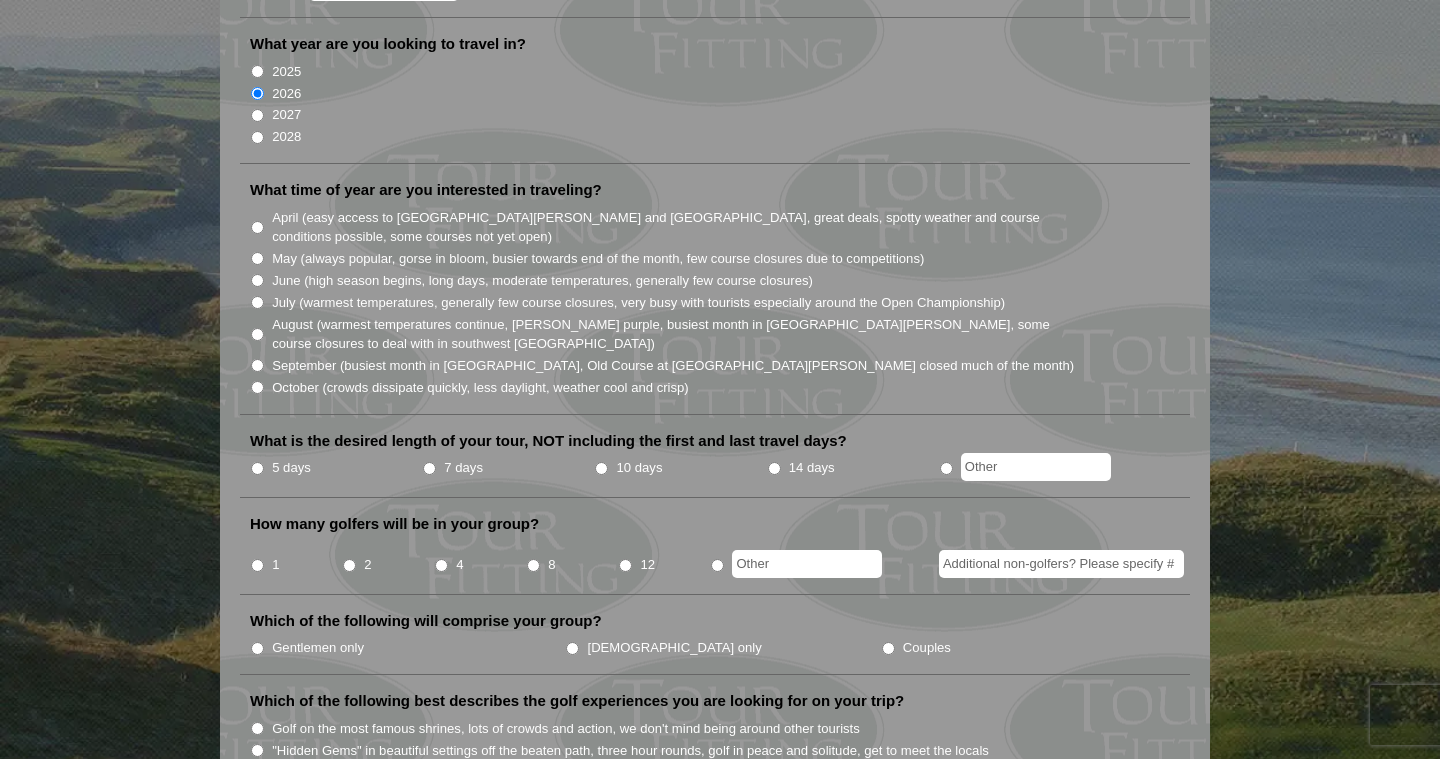 click on "June (high season begins, long days, moderate temperatures, generally few course closures)" at bounding box center [257, 280] 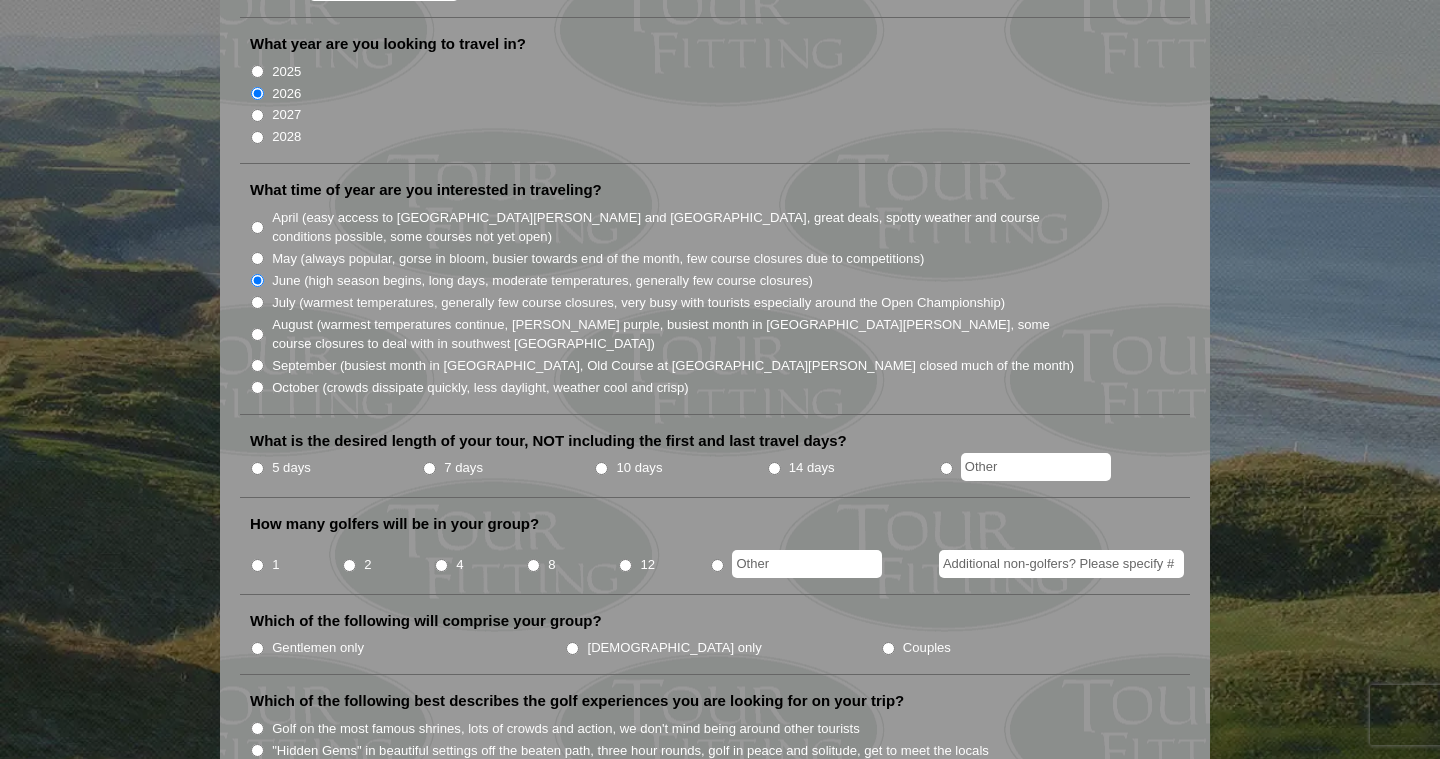 click on "July (warmest temperatures, generally few course closures, very busy with tourists especially around the Open Championship)" at bounding box center (257, 302) 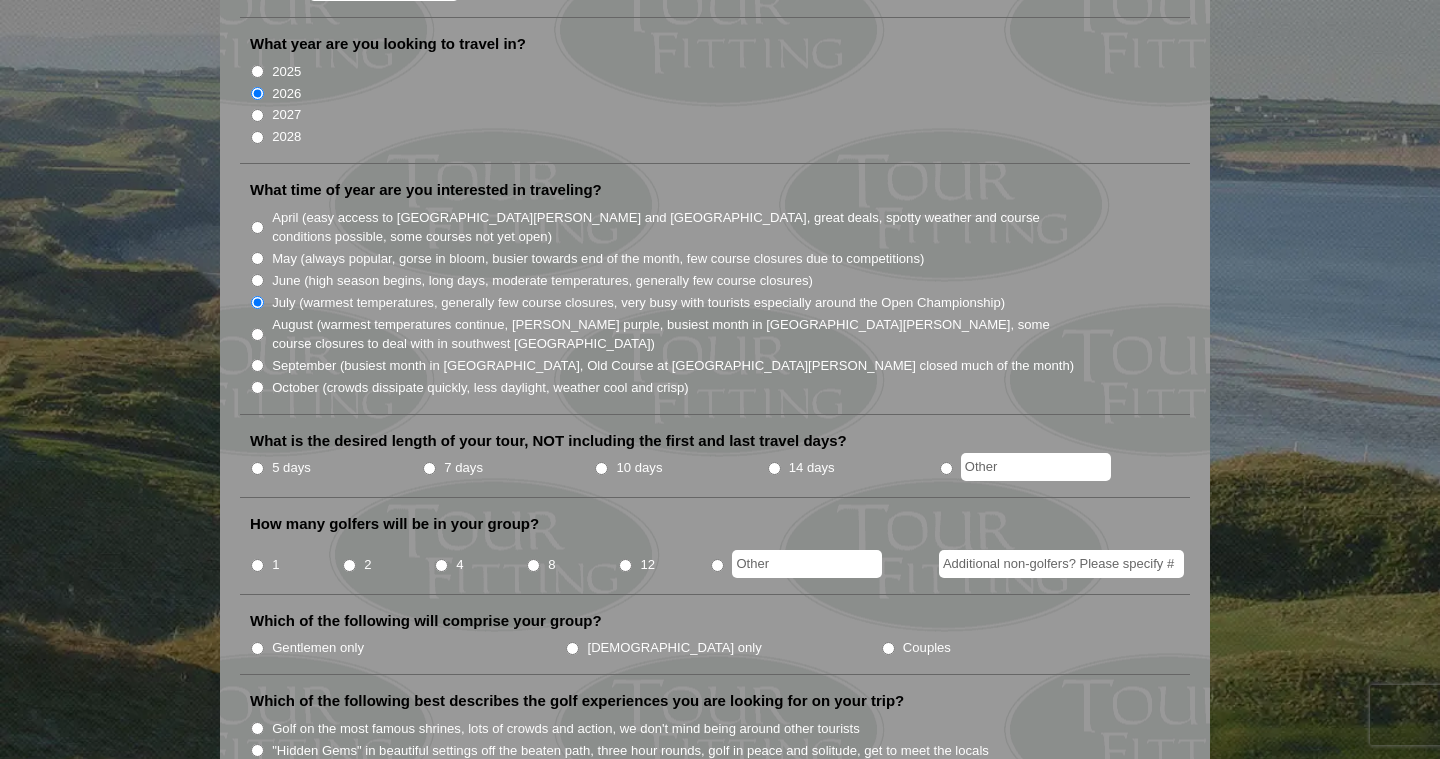 click on "10 days" at bounding box center [601, 468] 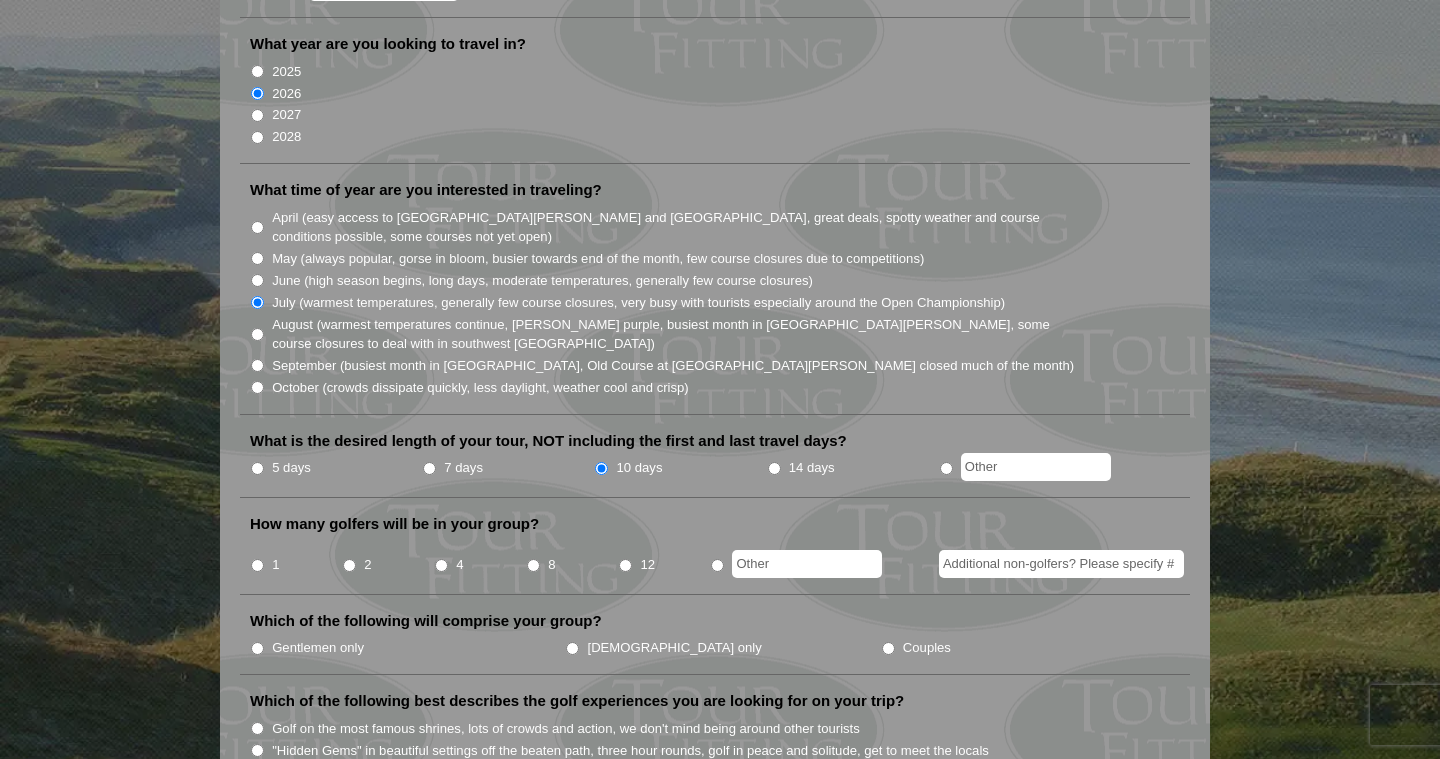 click on "4" at bounding box center [441, 565] 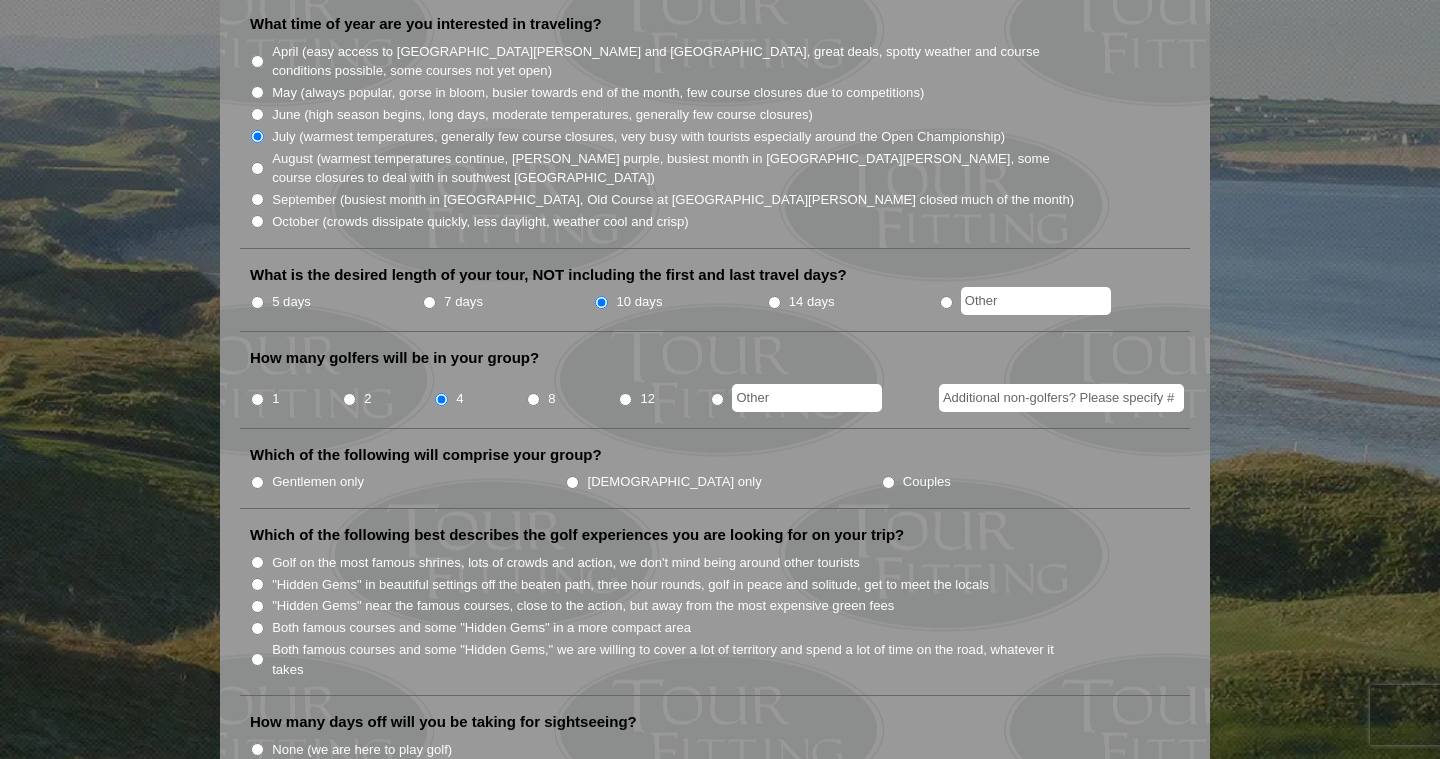 scroll, scrollTop: 593, scrollLeft: 0, axis: vertical 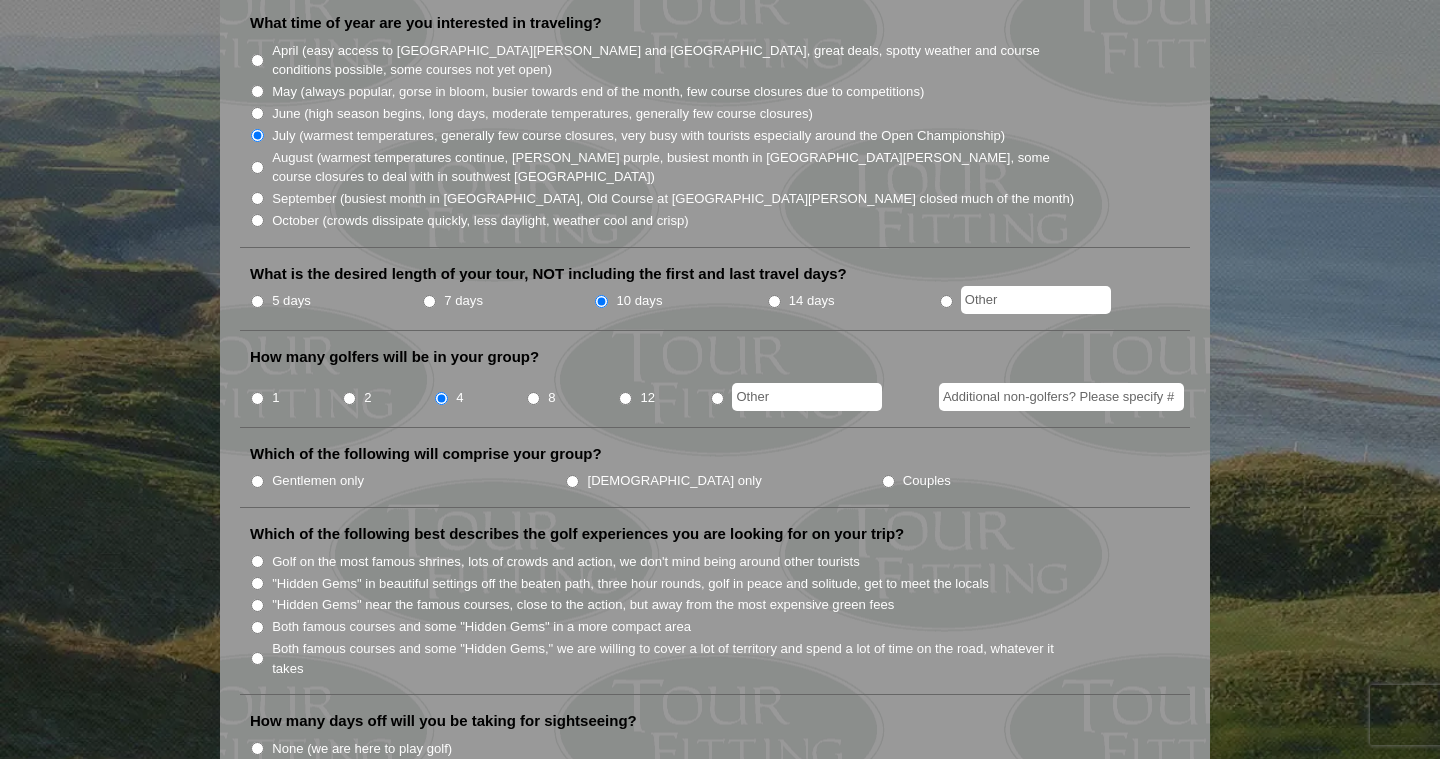 click on "Couples" at bounding box center (888, 481) 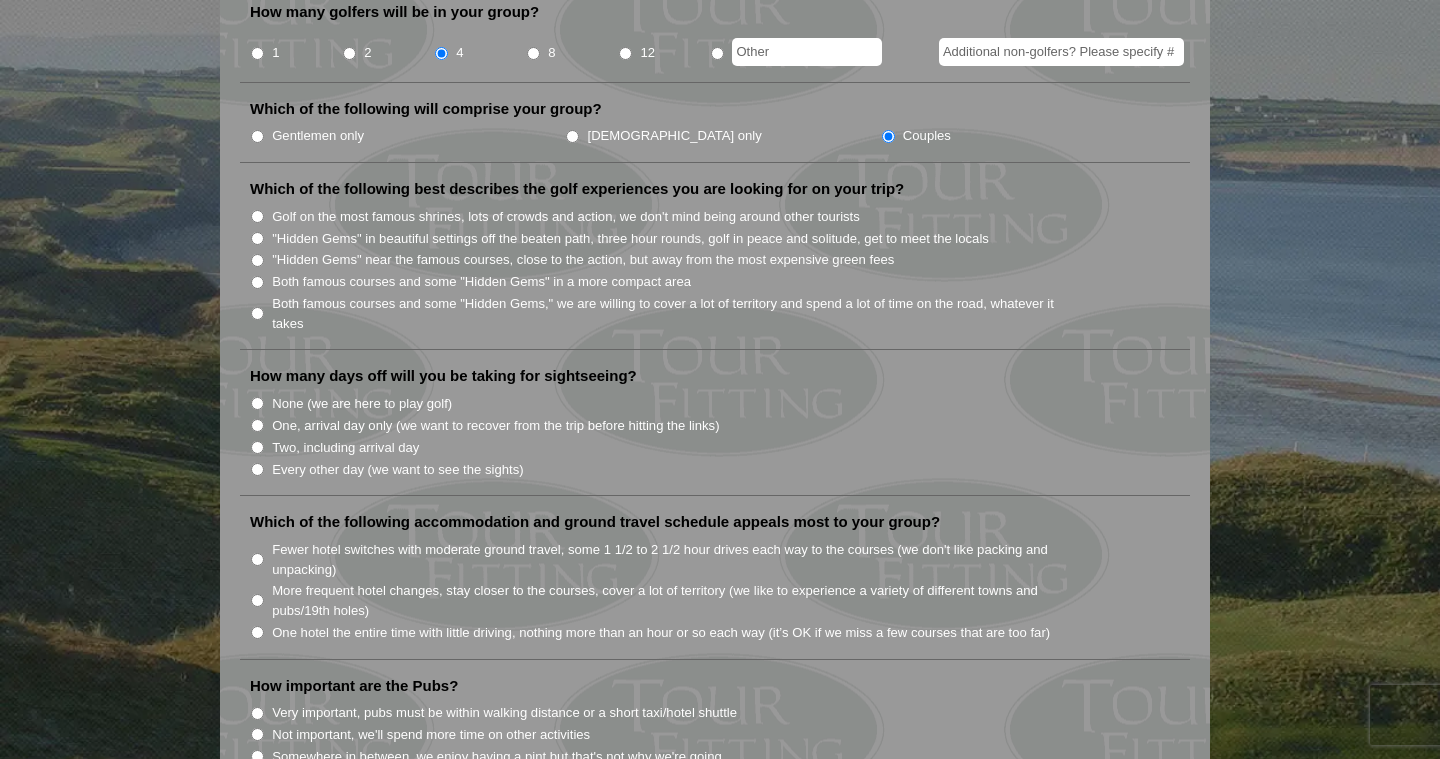 scroll, scrollTop: 941, scrollLeft: 0, axis: vertical 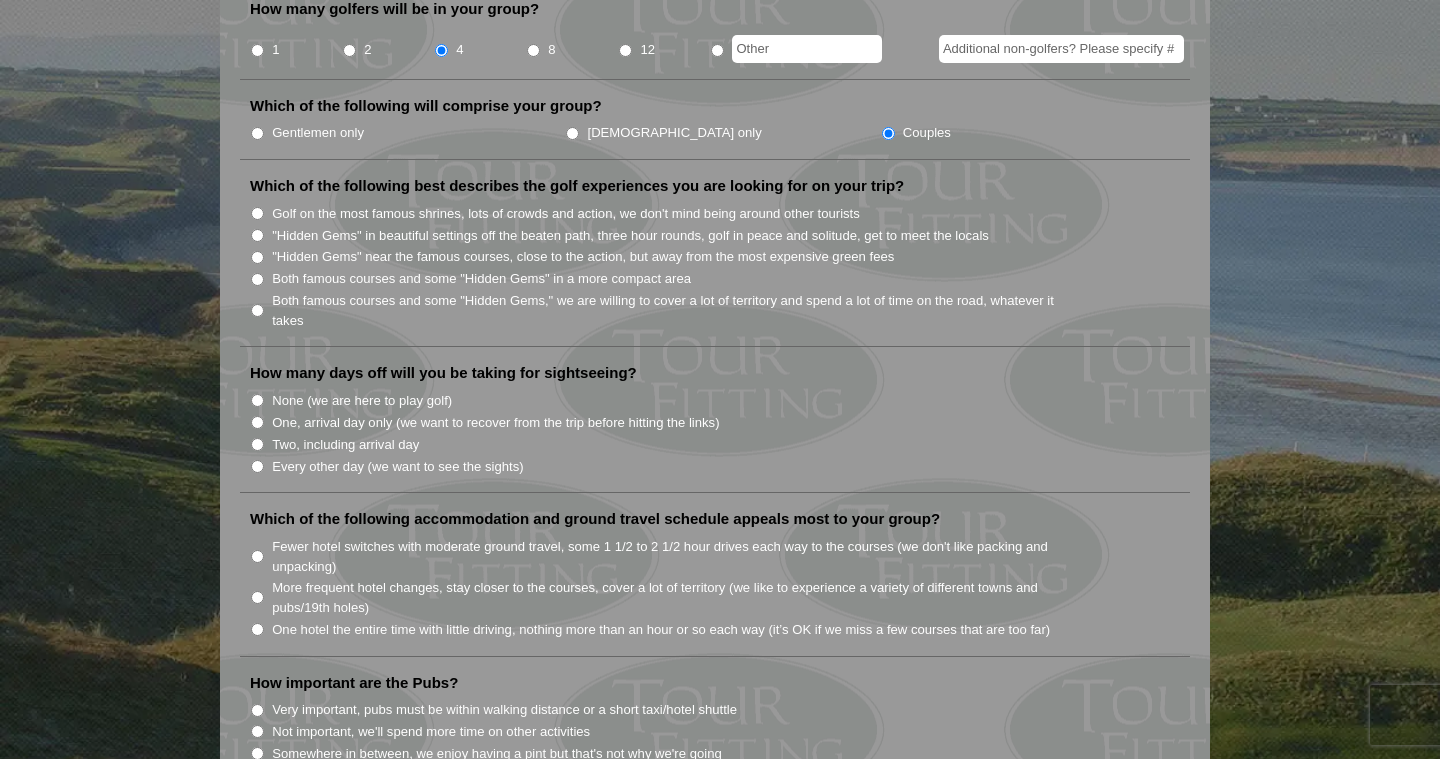 click on "Both famous courses and some "Hidden Gems" in a more compact area" at bounding box center (257, 279) 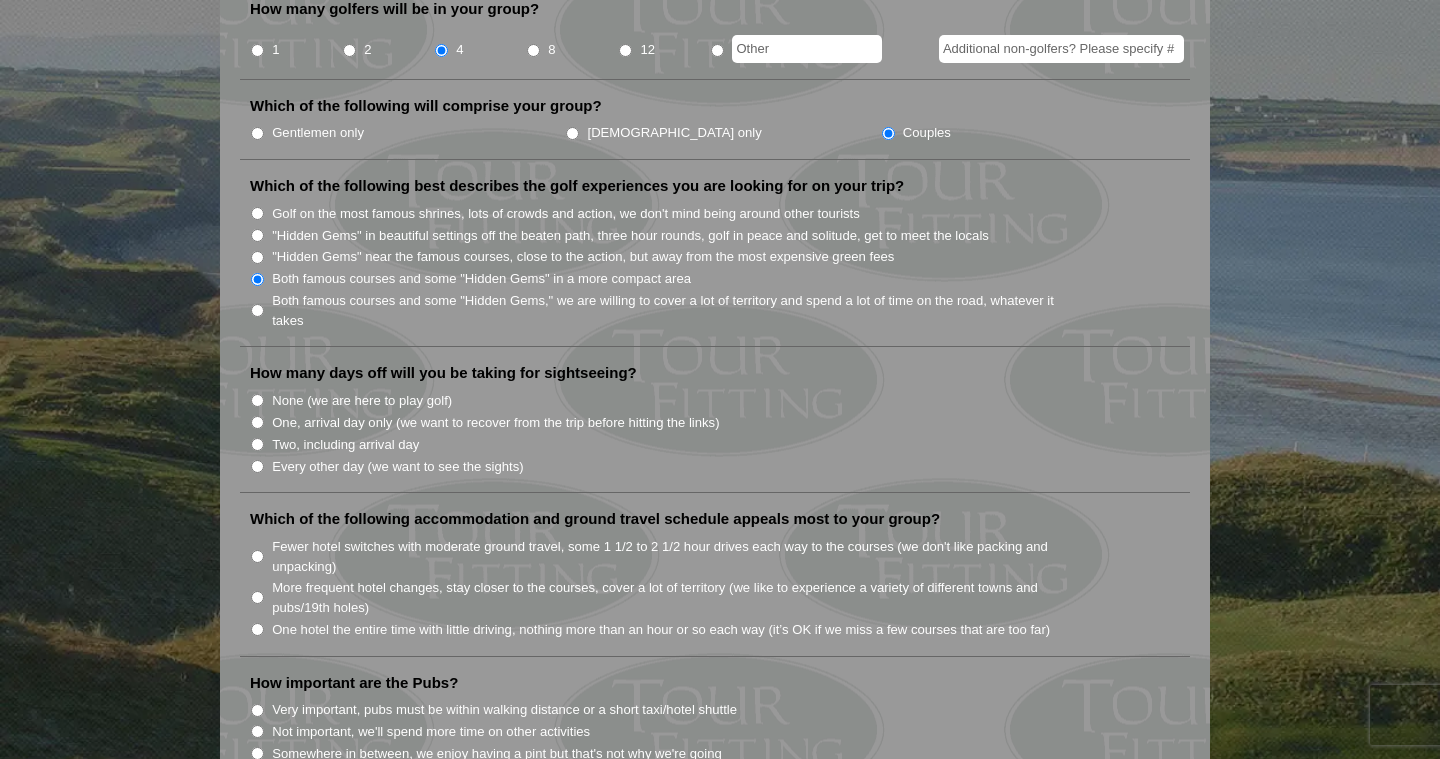 click on "Every other day (we want to see the sights)" at bounding box center [257, 466] 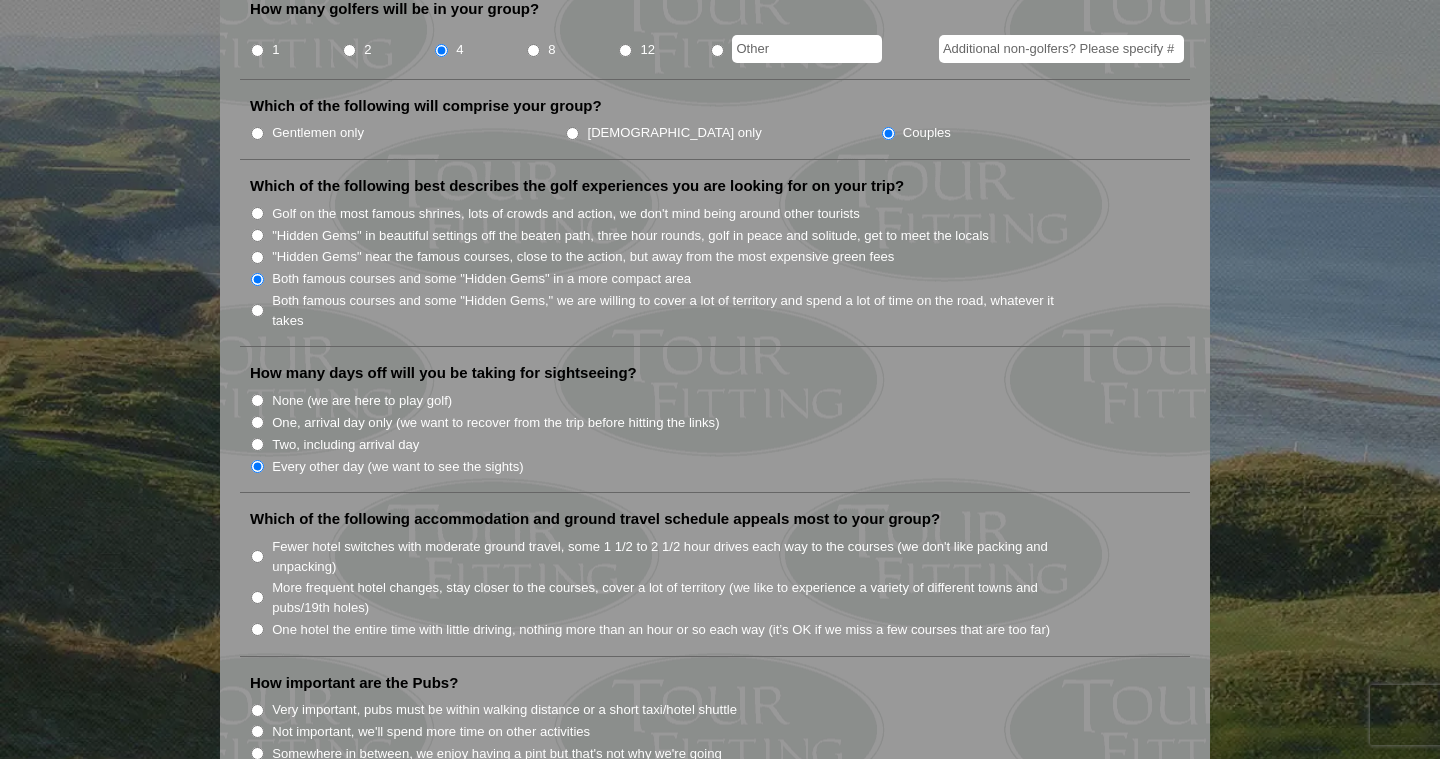 click on "One hotel the entire time with little driving, nothing more than an hour or so each way (it’s OK if we miss a few courses that are too far)" at bounding box center [257, 629] 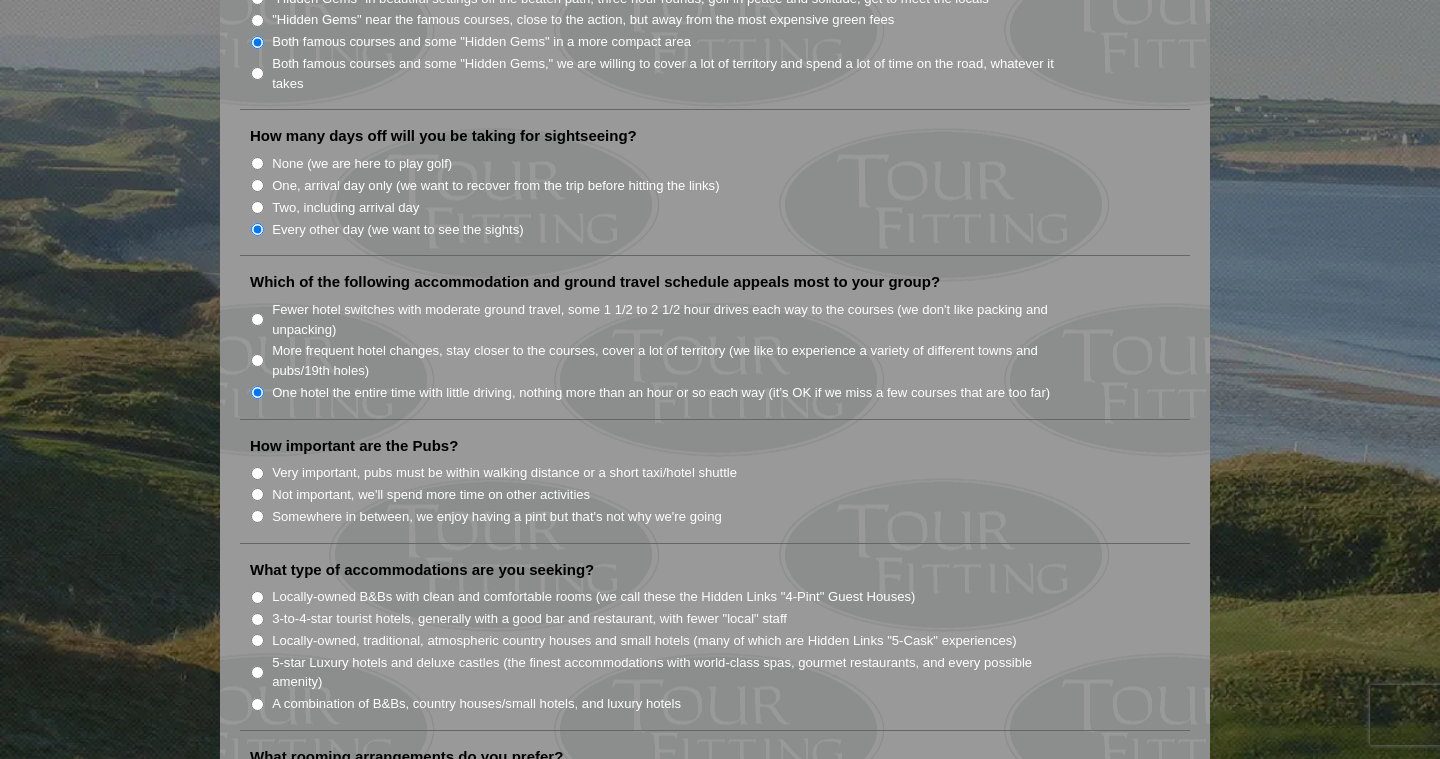scroll, scrollTop: 1177, scrollLeft: 0, axis: vertical 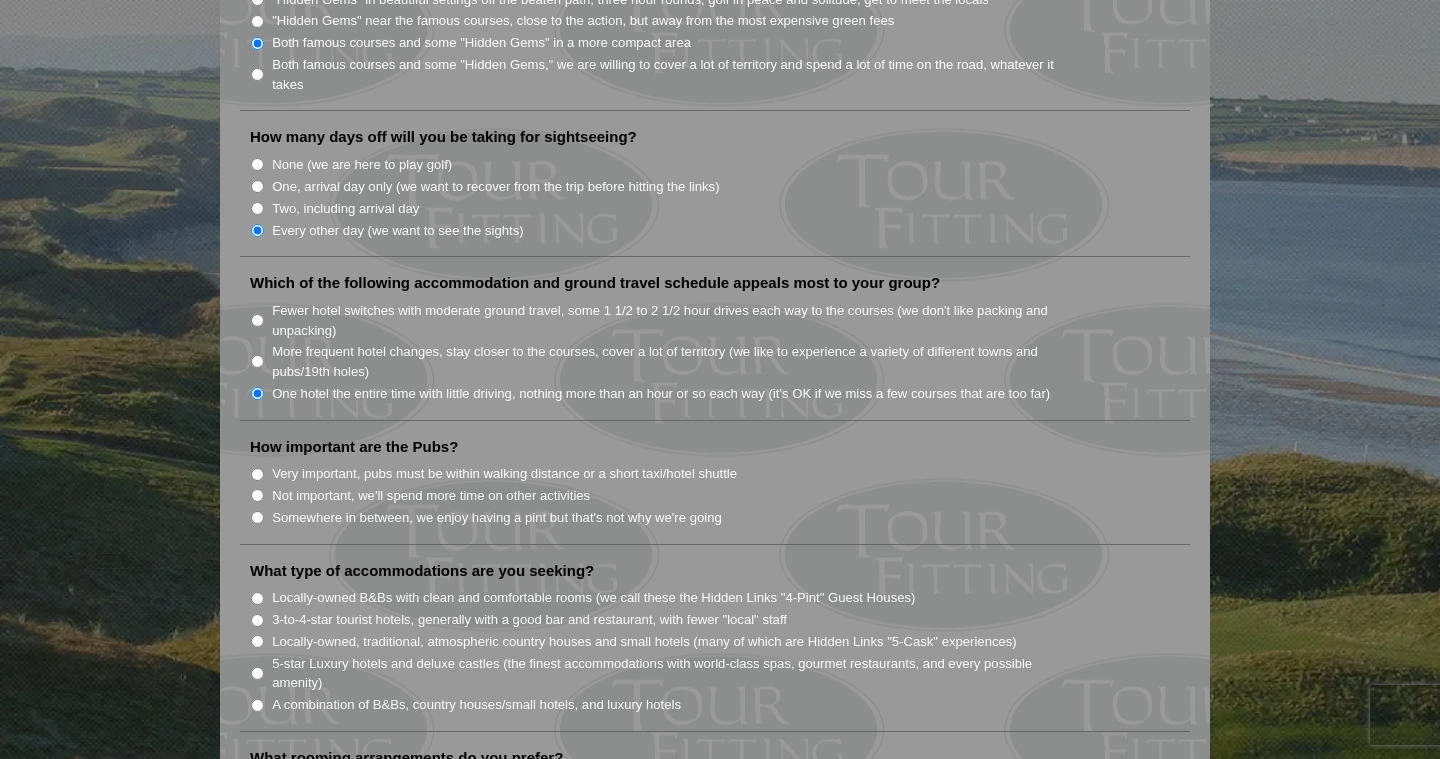 click on "Not important, we'll spend more time on other activities" at bounding box center (257, 495) 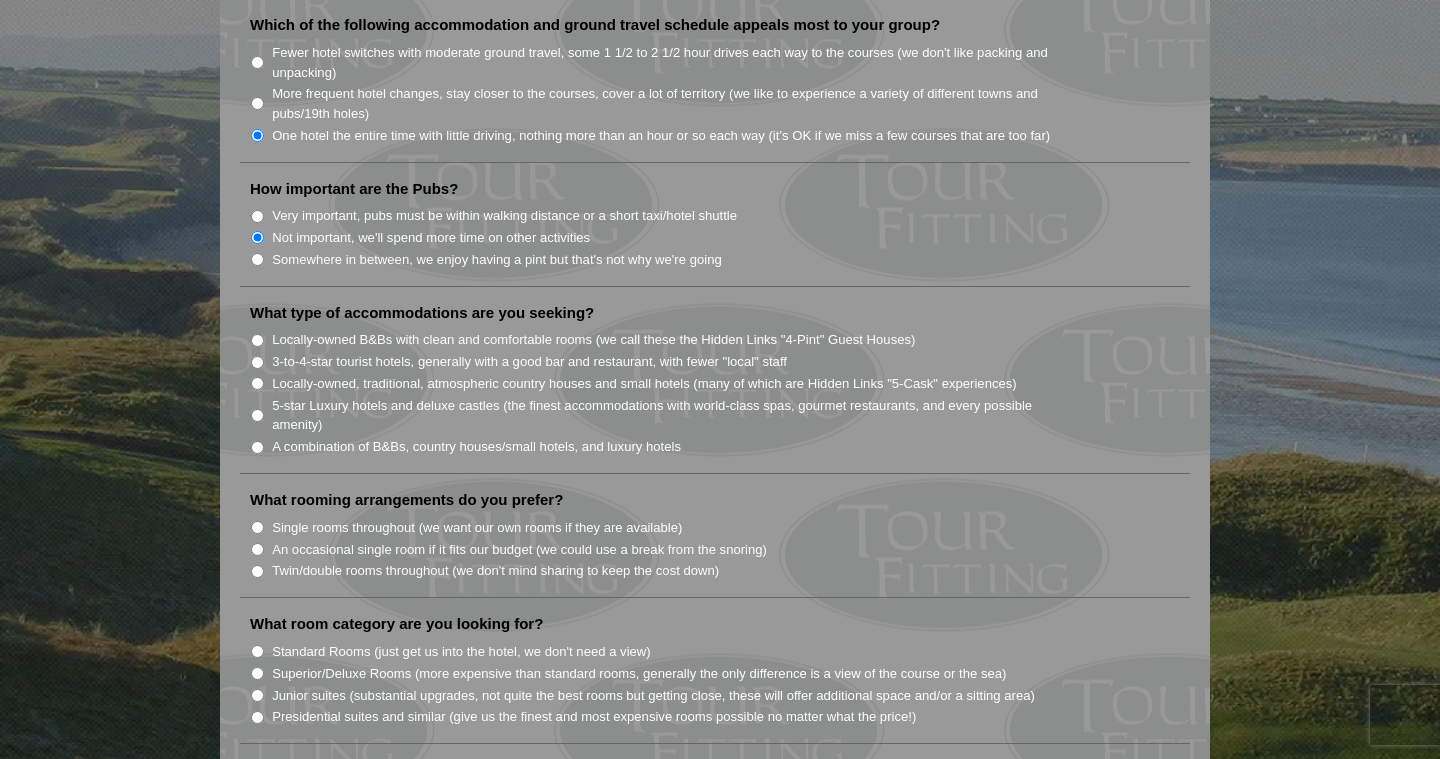 scroll, scrollTop: 1438, scrollLeft: 0, axis: vertical 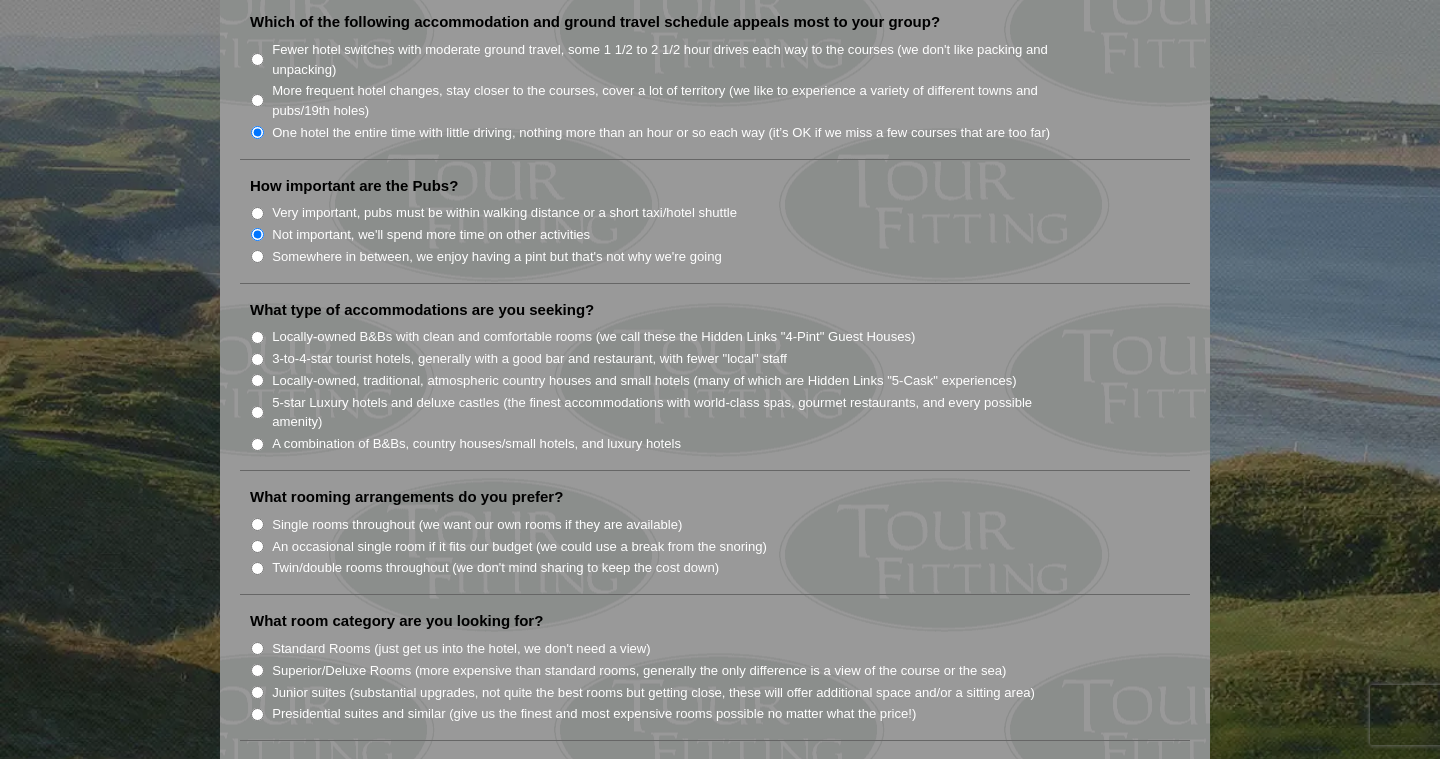 click on "3-to-4-star tourist hotels, generally with a good bar and restaurant, with fewer "local" staff" at bounding box center [257, 359] 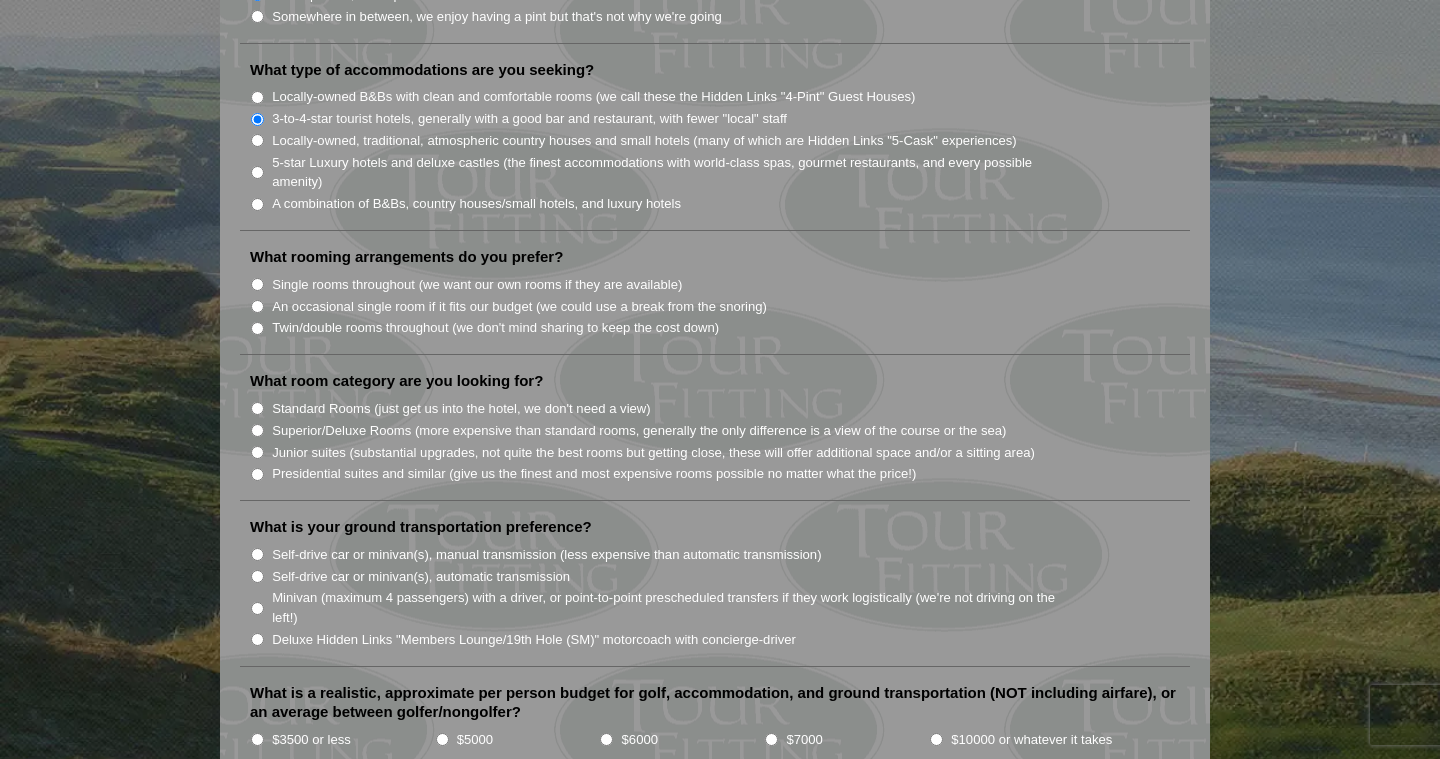 scroll, scrollTop: 1679, scrollLeft: 0, axis: vertical 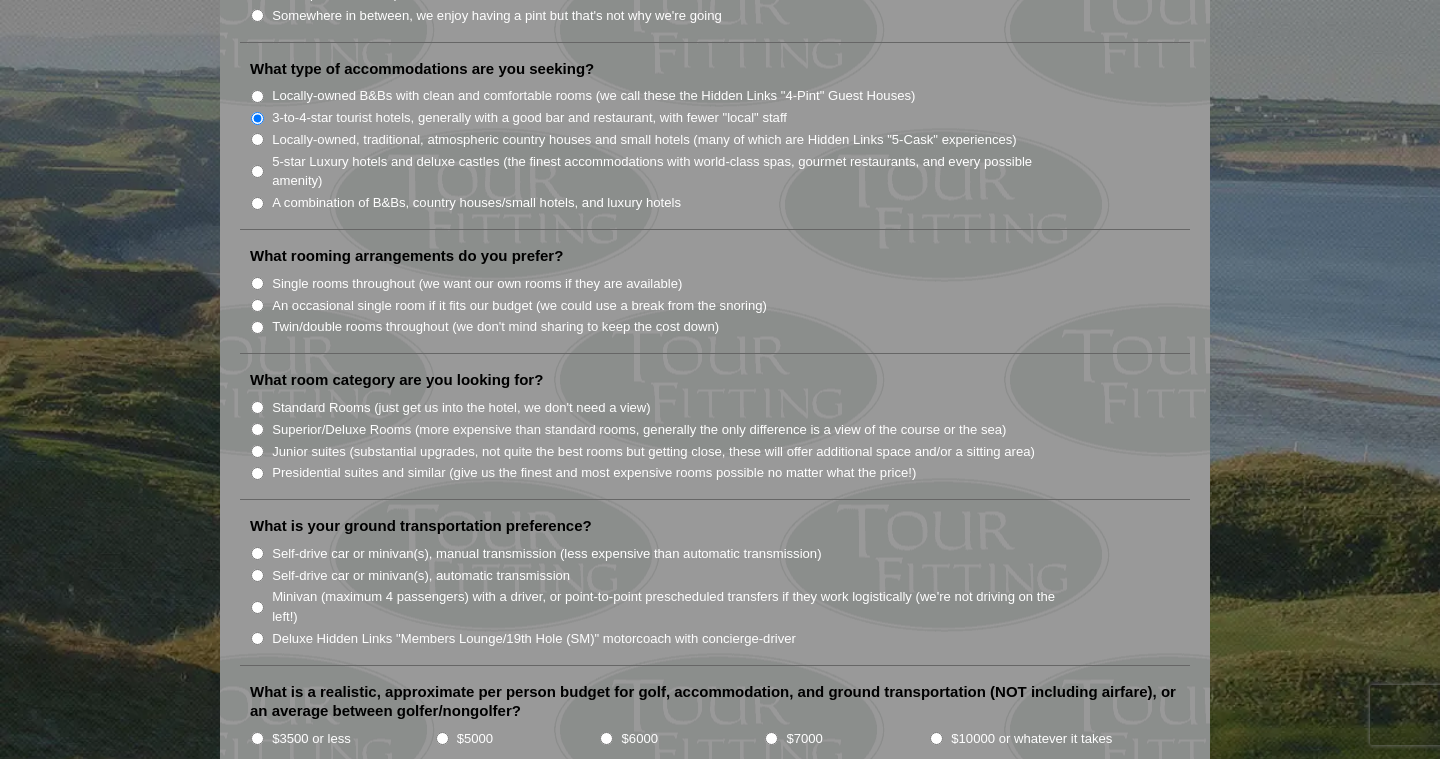click on "Twin/double rooms throughout (we don't mind sharing to keep the cost down)" at bounding box center (257, 327) 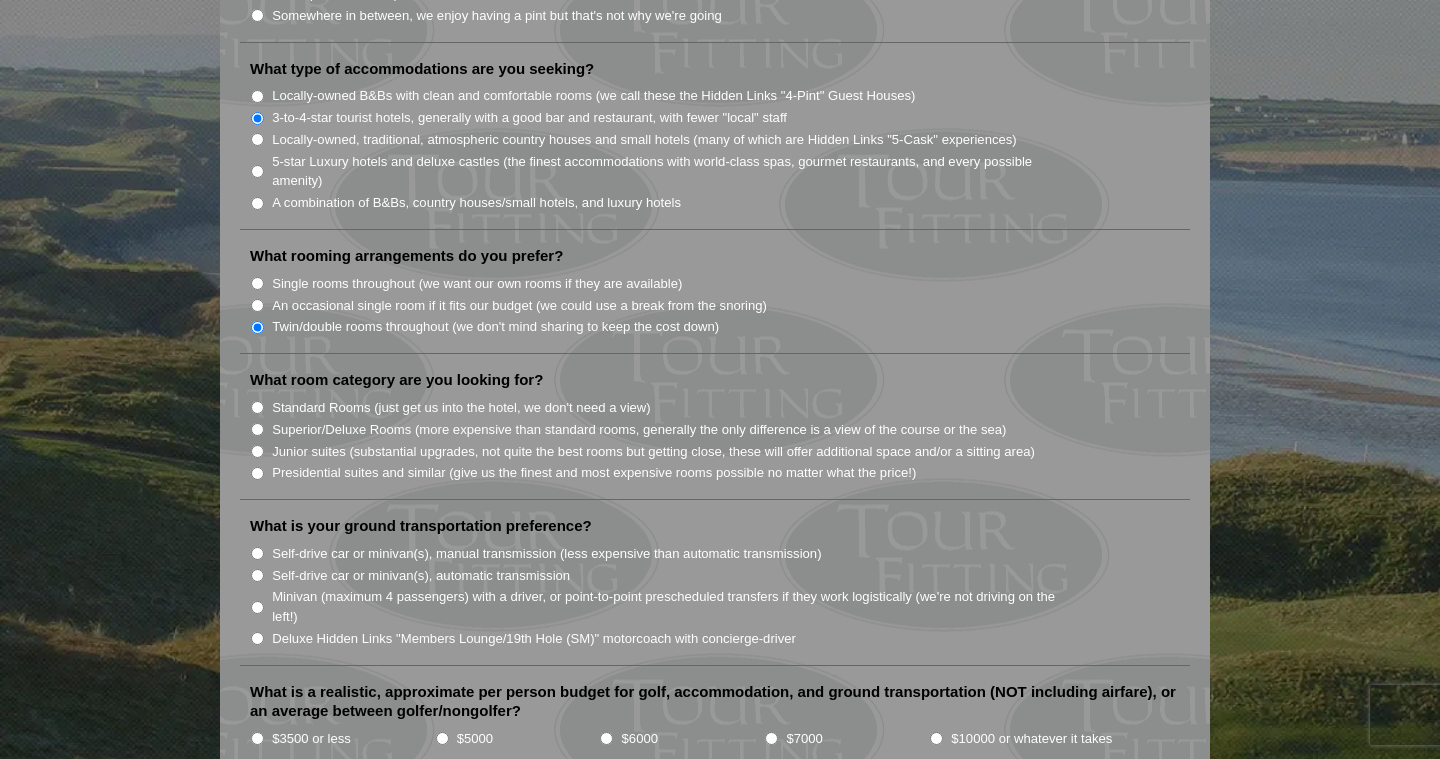 click on "Standard Rooms (just get us into the hotel, we don't need a view)" at bounding box center (257, 407) 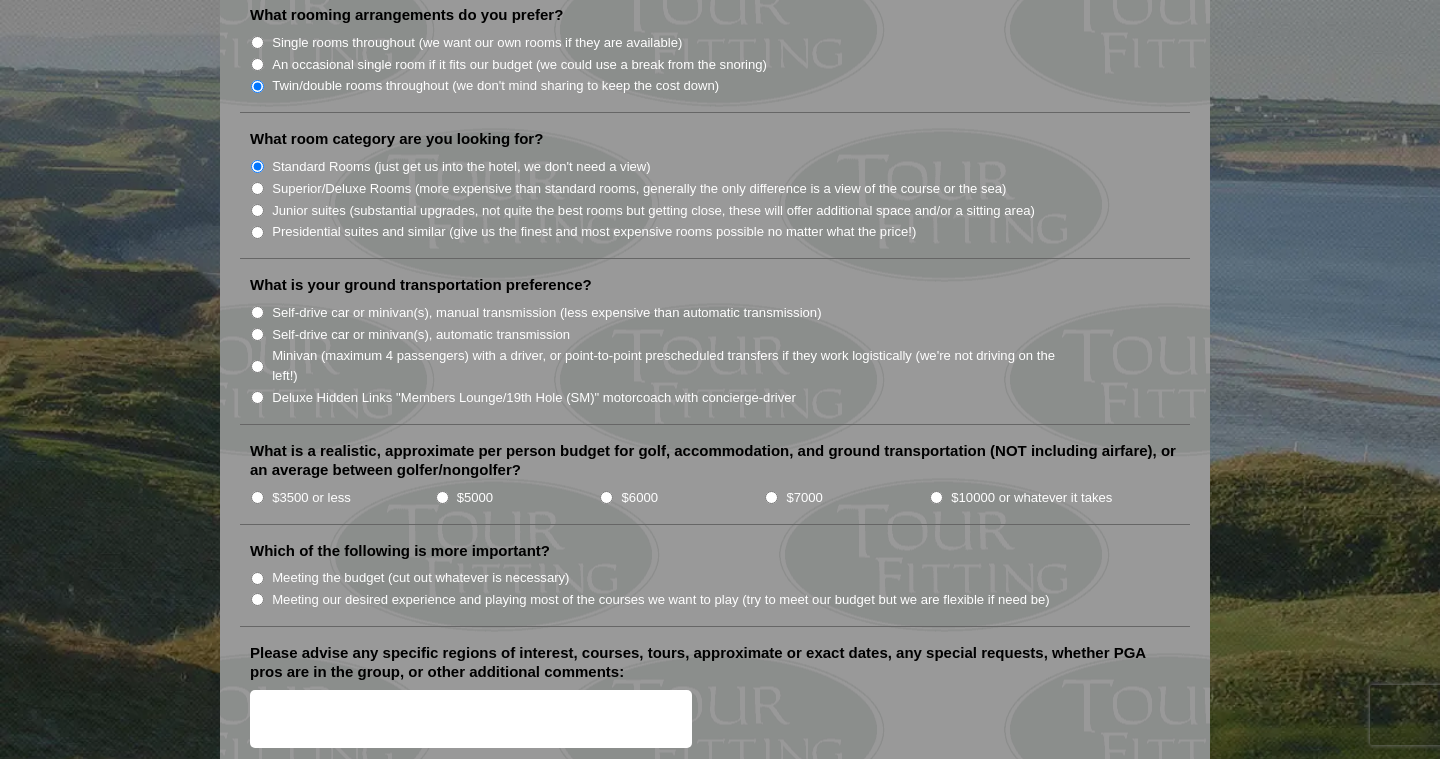 scroll, scrollTop: 2011, scrollLeft: 0, axis: vertical 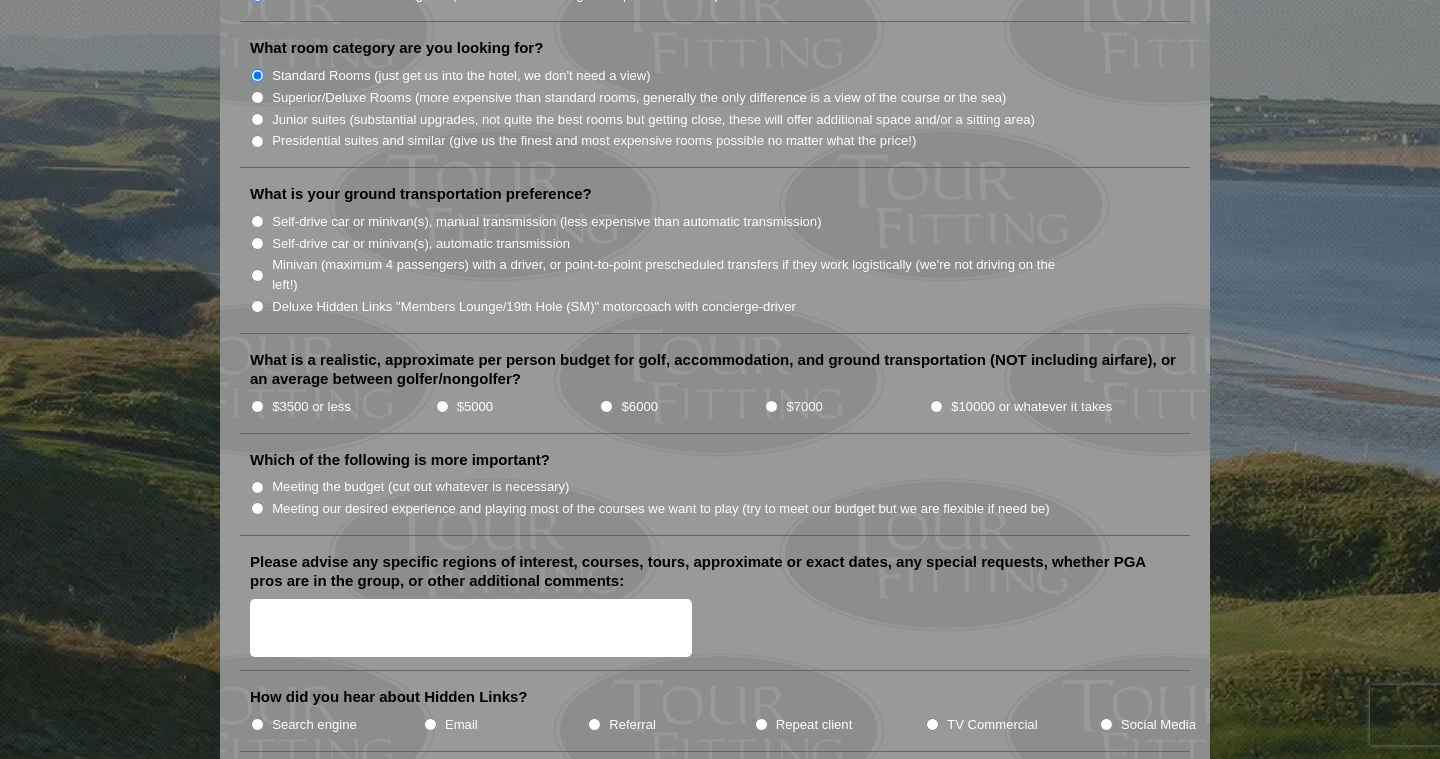 click on "Self-drive car or minivan(s), automatic transmission" at bounding box center (257, 243) 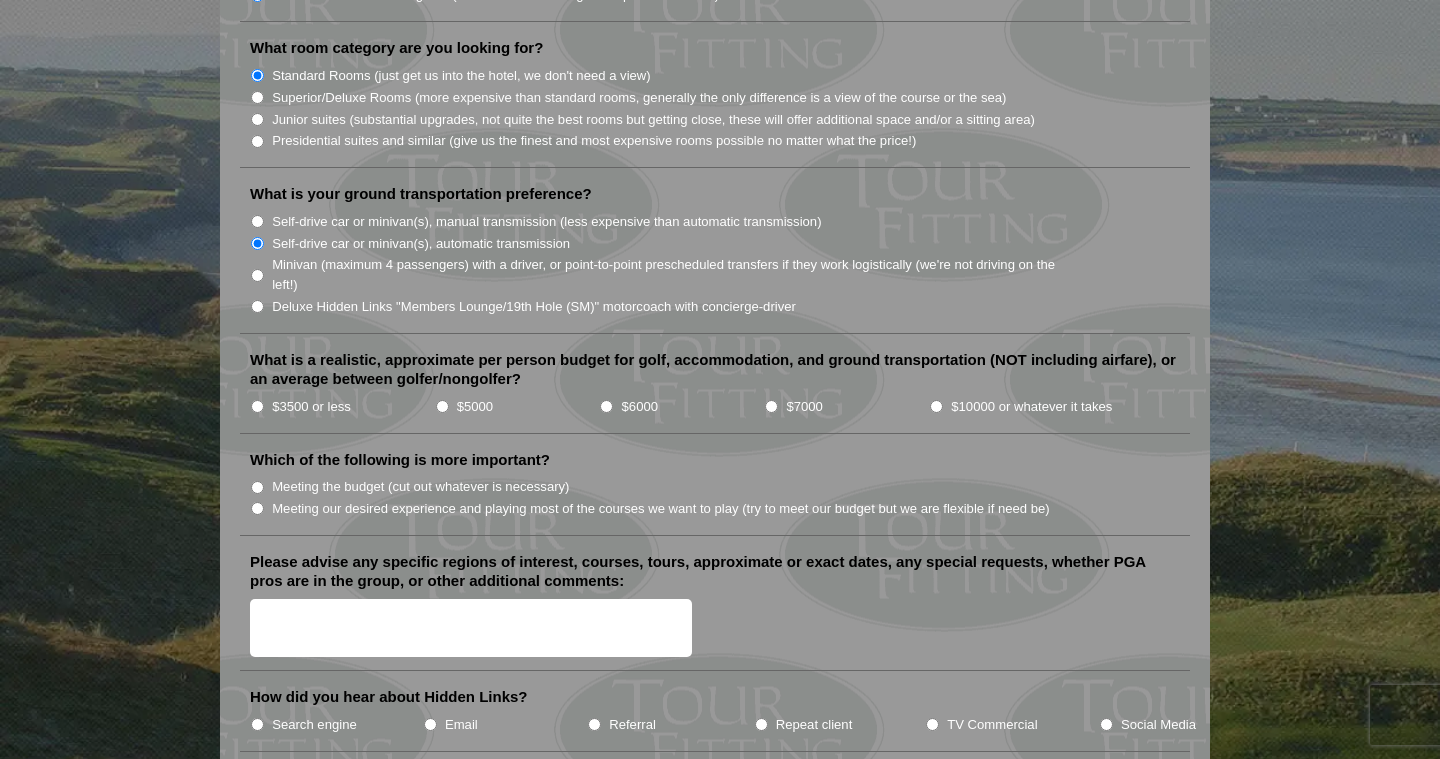 click on "$5000" at bounding box center (442, 406) 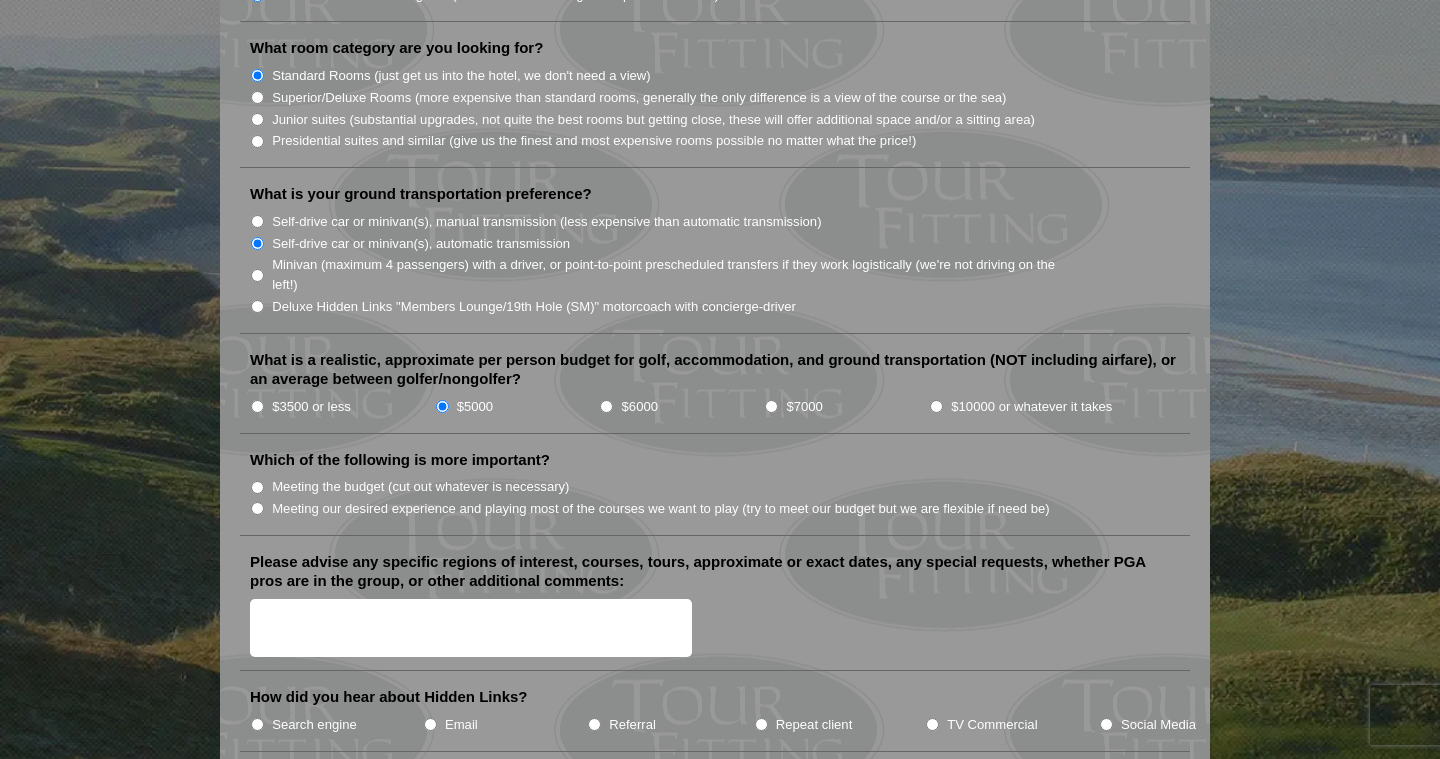 click on "Meeting our desired experience and playing most of the courses we want to play (try to meet our budget but we are flexible if need be)" at bounding box center [257, 508] 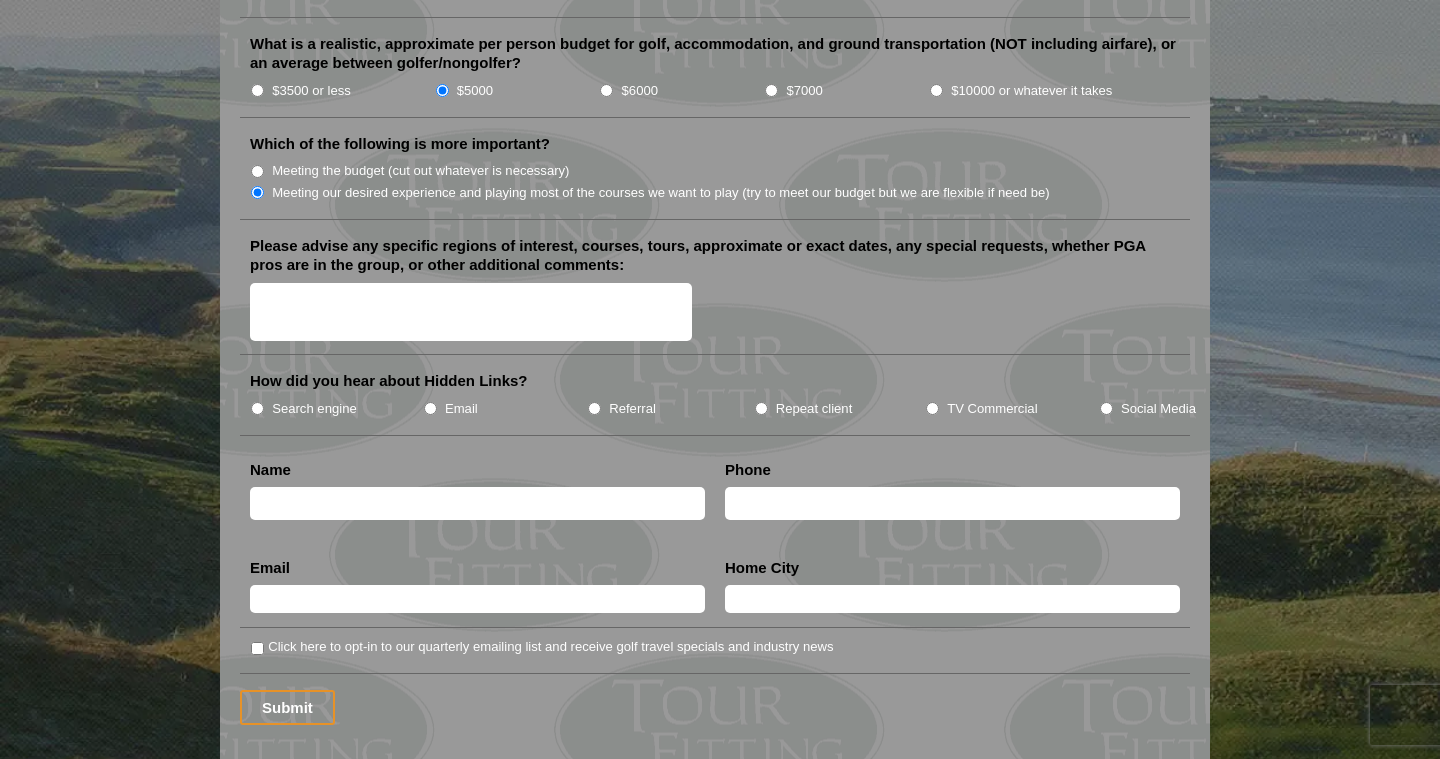 scroll, scrollTop: 2324, scrollLeft: 0, axis: vertical 